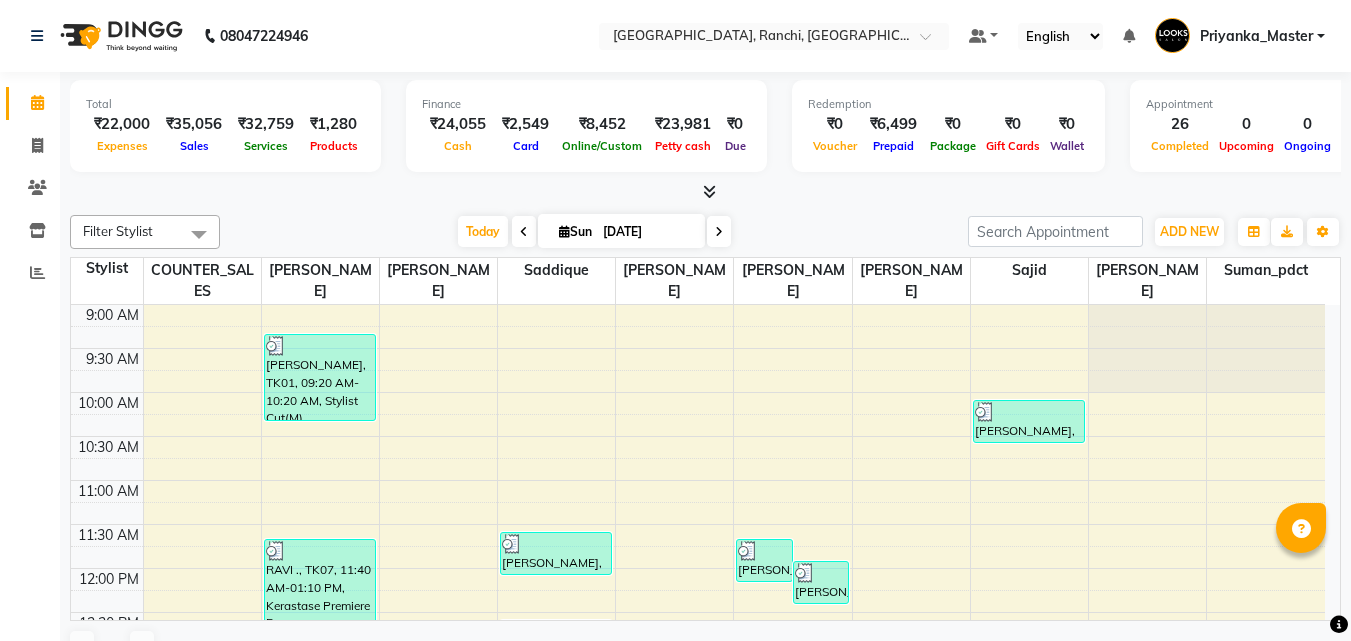 scroll, scrollTop: 0, scrollLeft: 0, axis: both 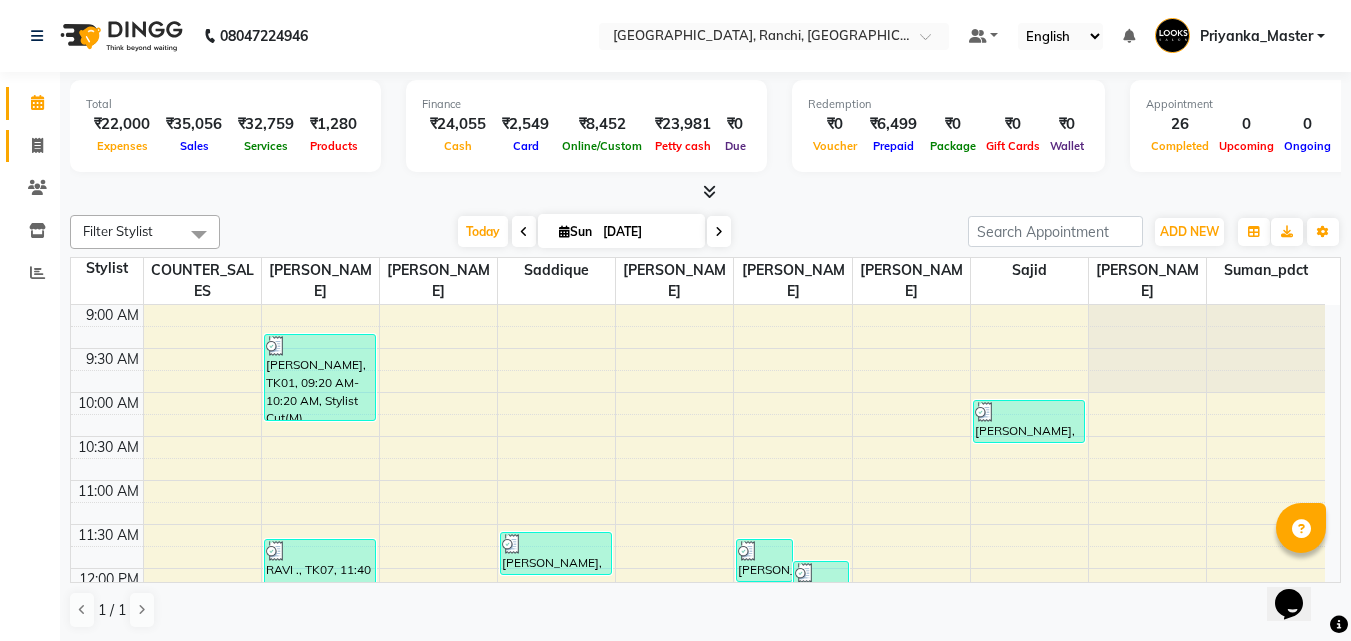 click 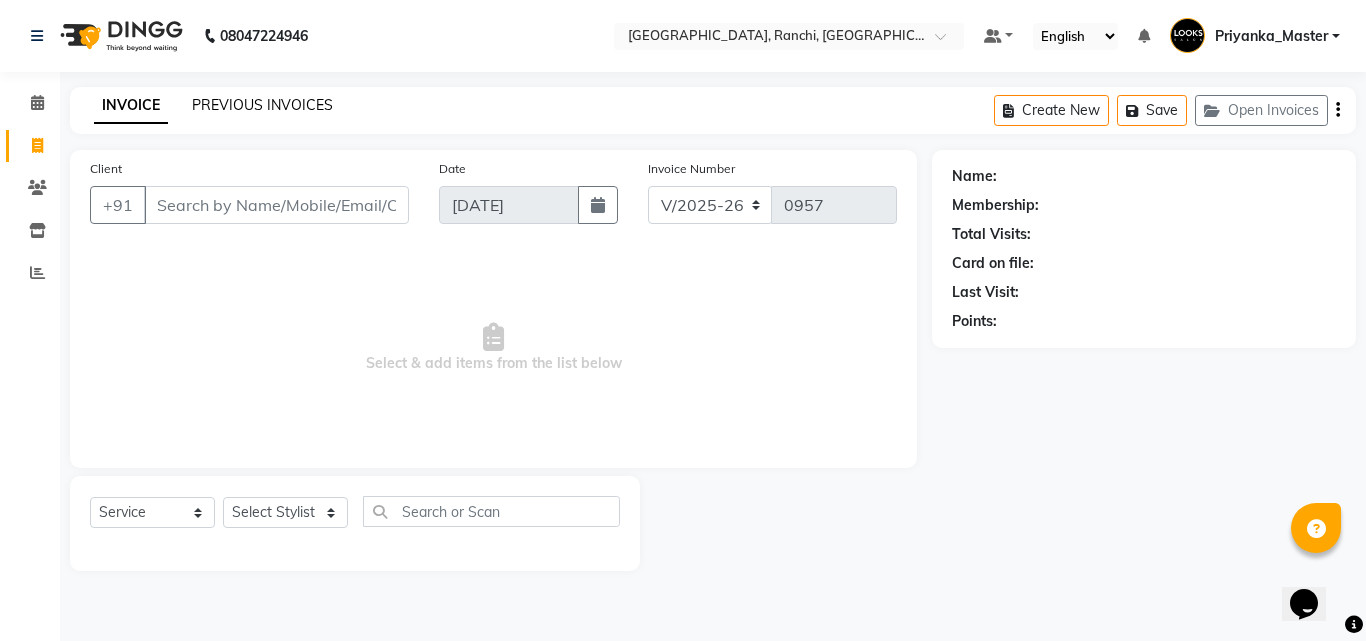 click on "PREVIOUS INVOICES" 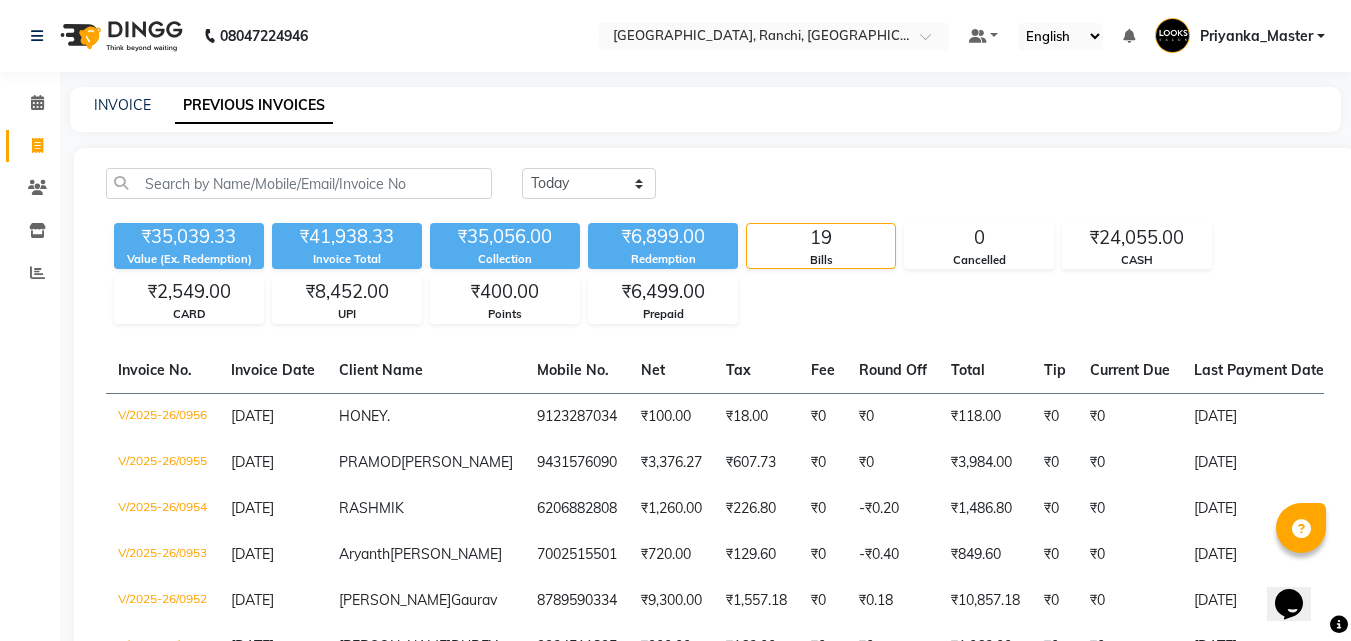scroll, scrollTop: 560, scrollLeft: 0, axis: vertical 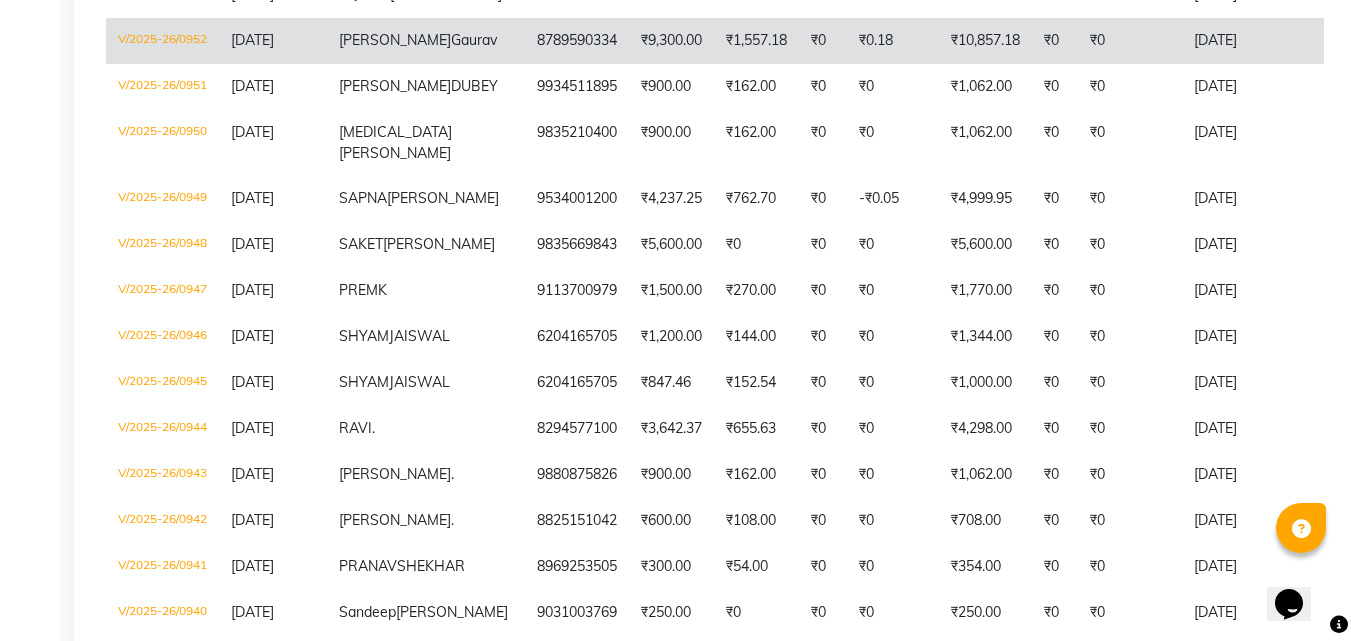 click on "8789590334" 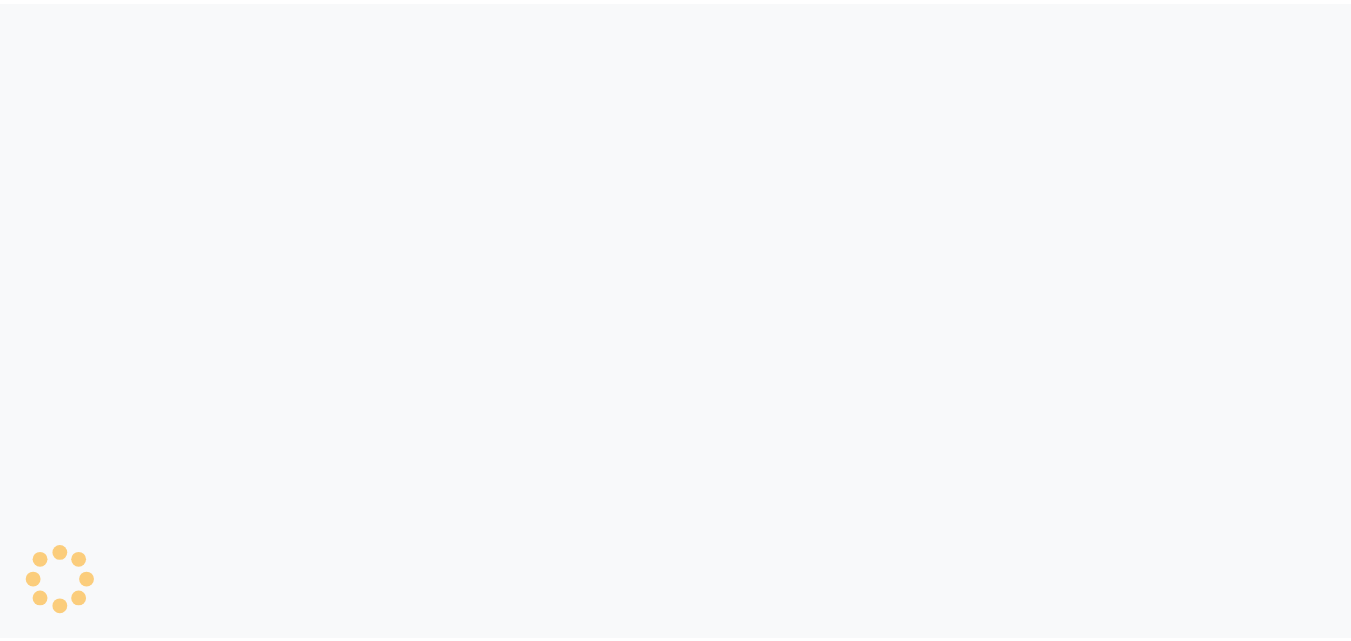 scroll, scrollTop: 0, scrollLeft: 0, axis: both 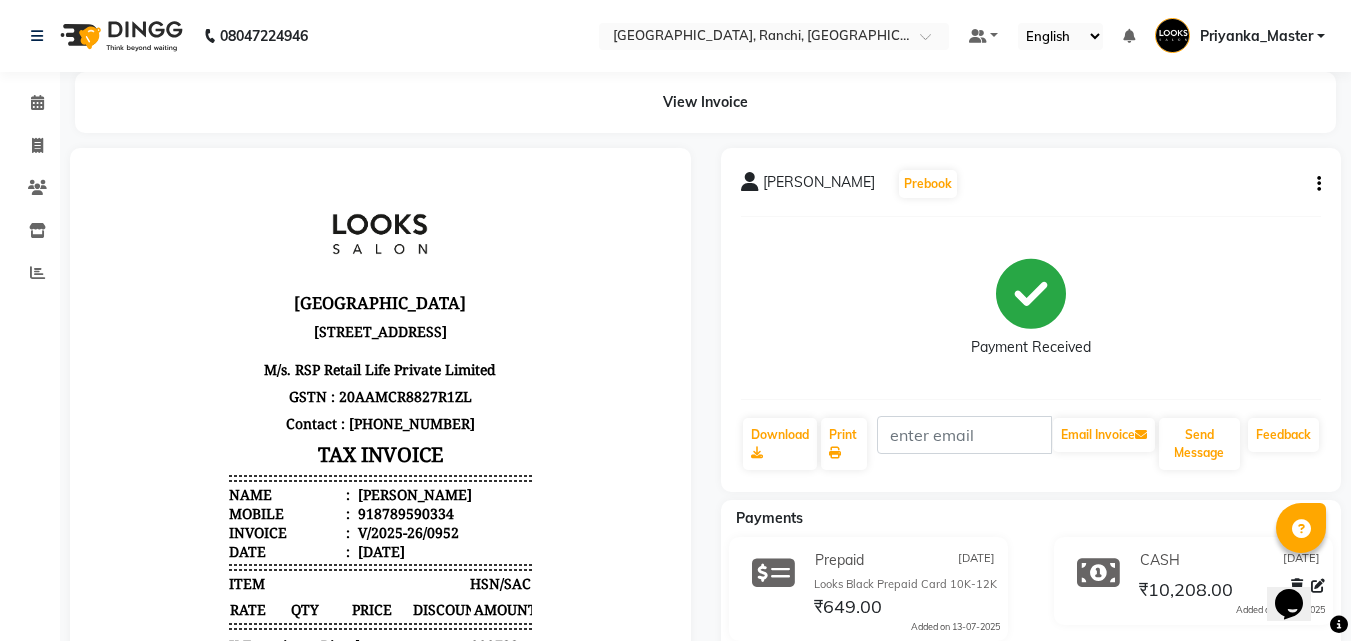 click 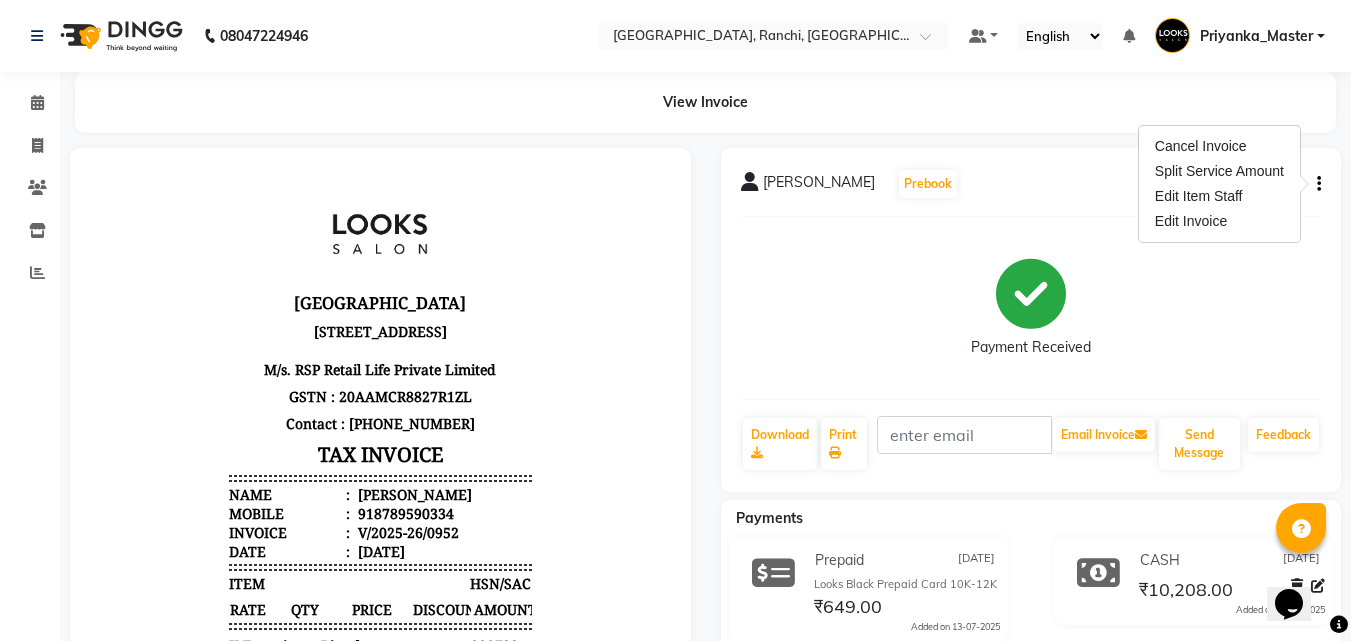 click on "Payment Received" 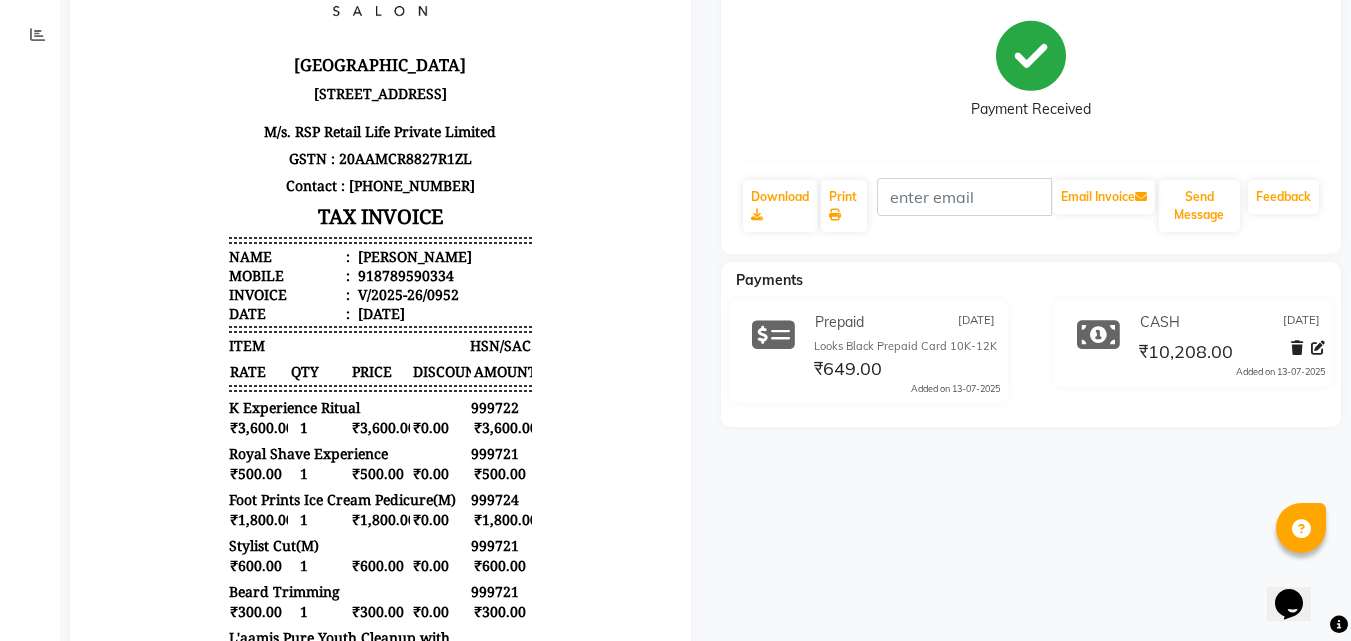 scroll, scrollTop: 240, scrollLeft: 0, axis: vertical 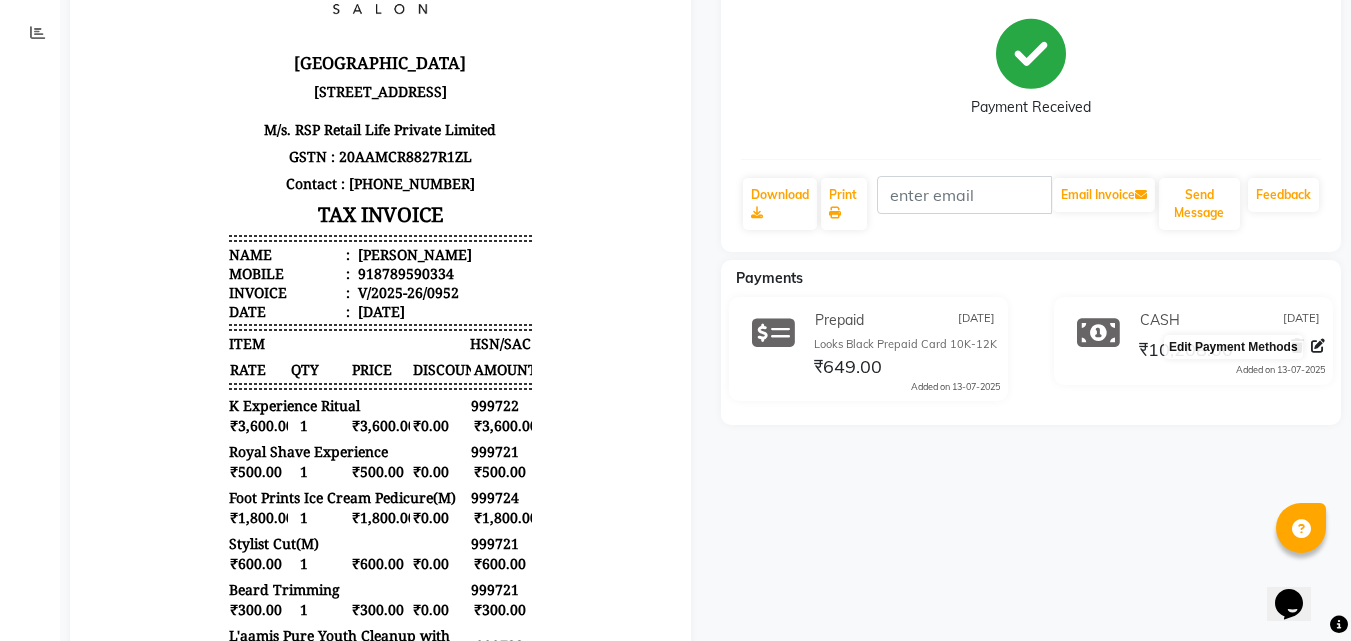click 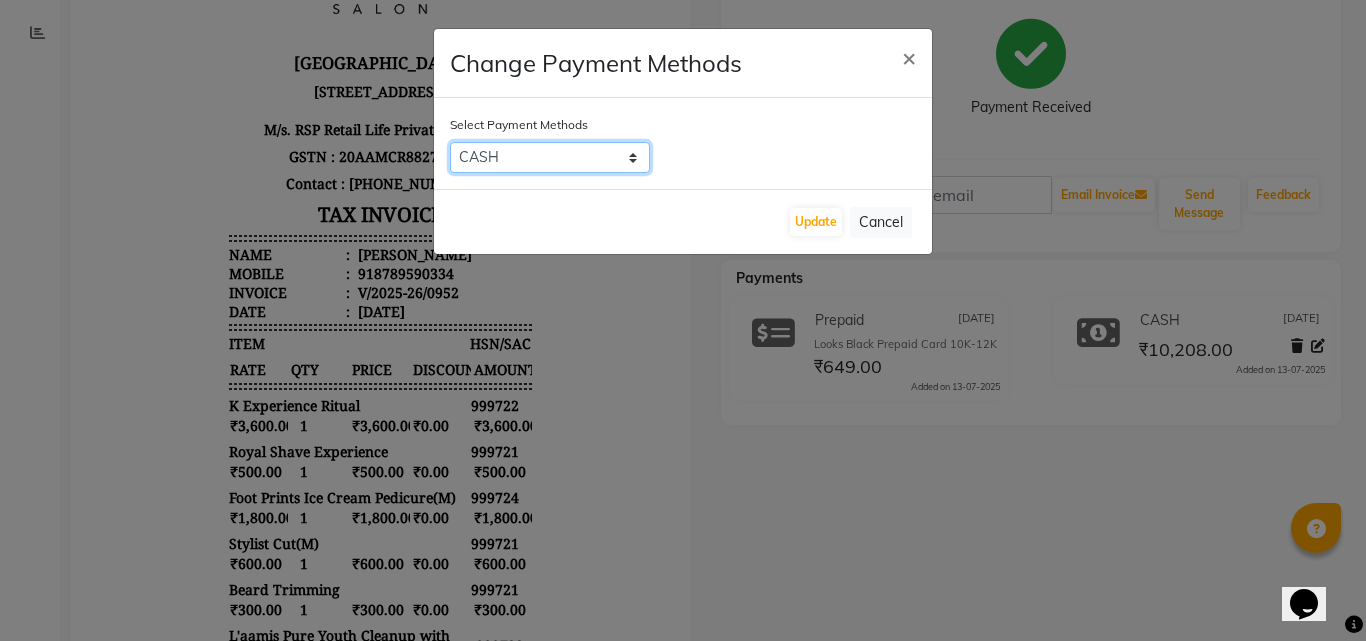 click on "CASH   CARD   UPI   ONLINE" 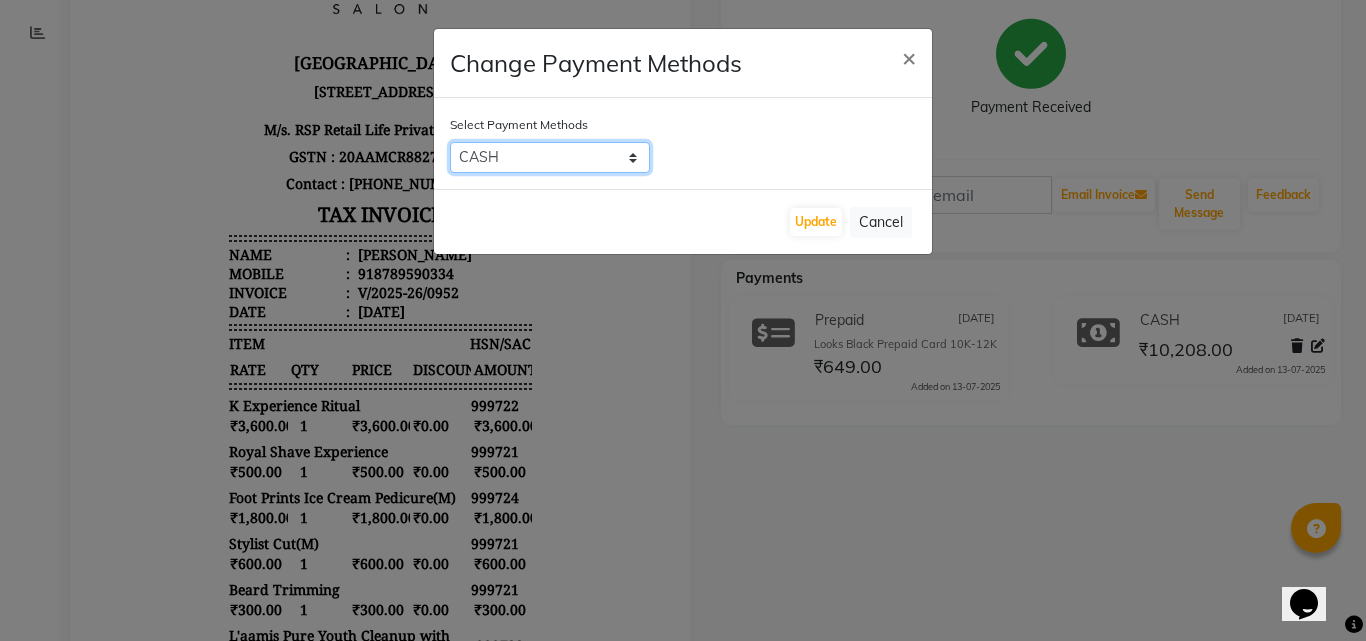 select on "8" 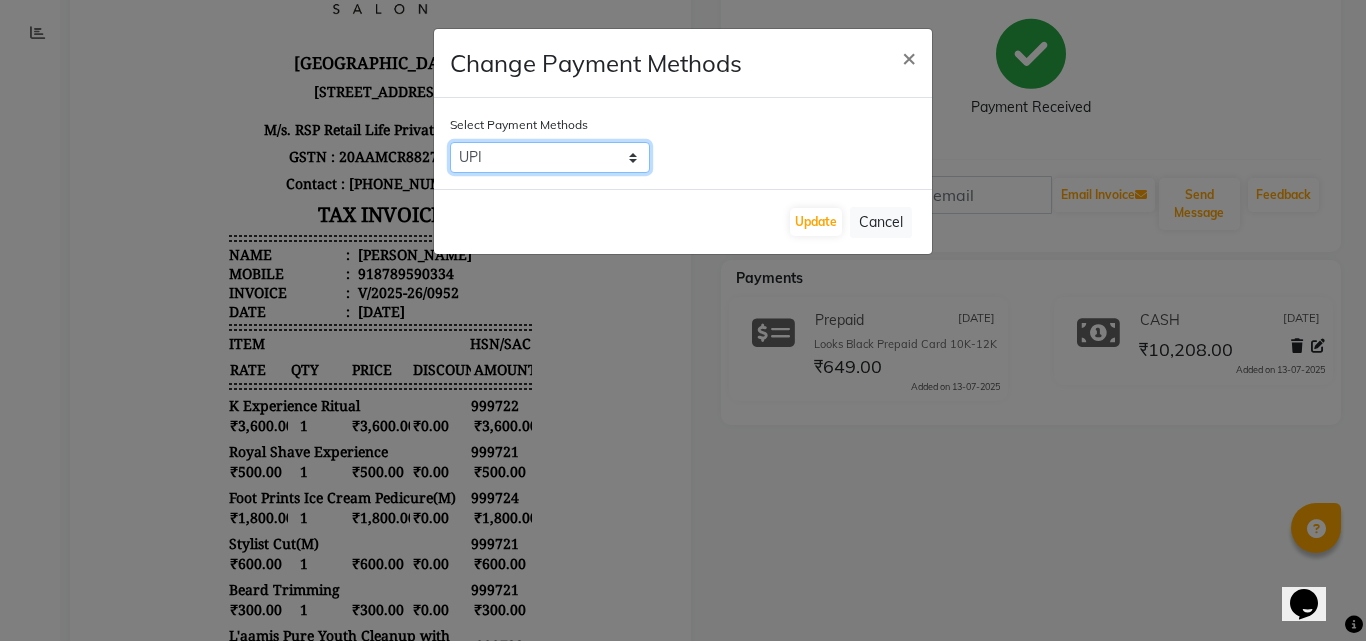 click on "CASH   CARD   UPI   ONLINE" 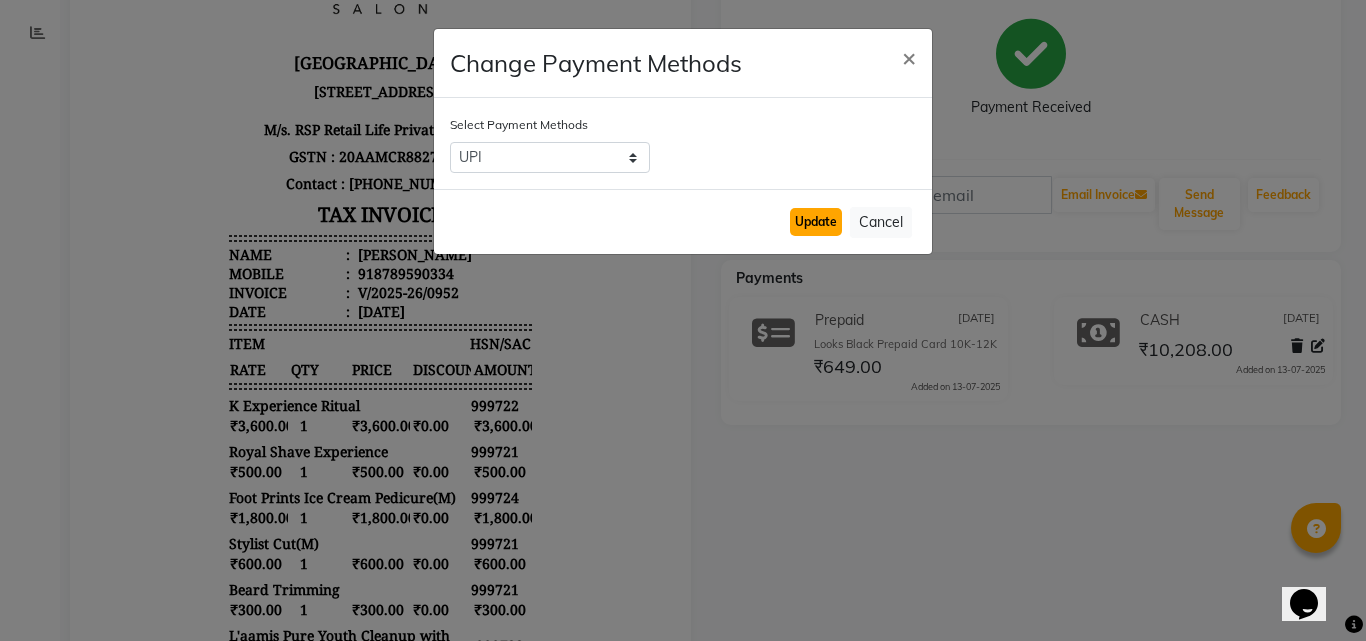 click on "Update" 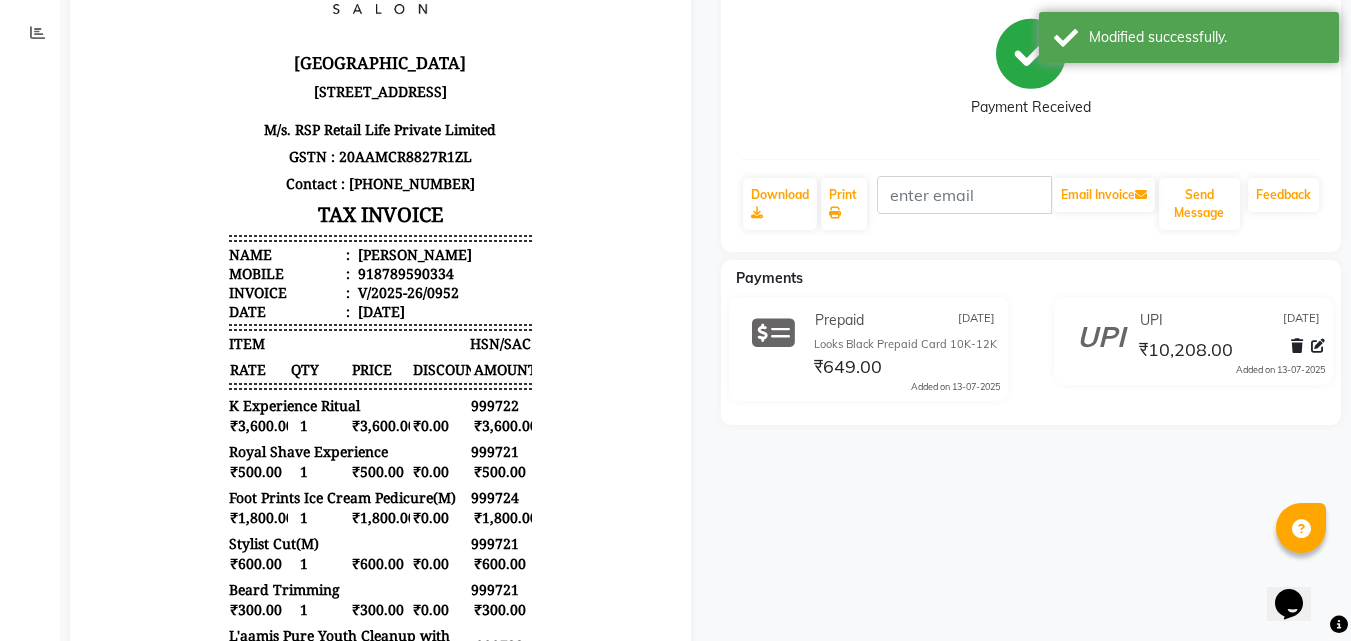 scroll, scrollTop: 0, scrollLeft: 0, axis: both 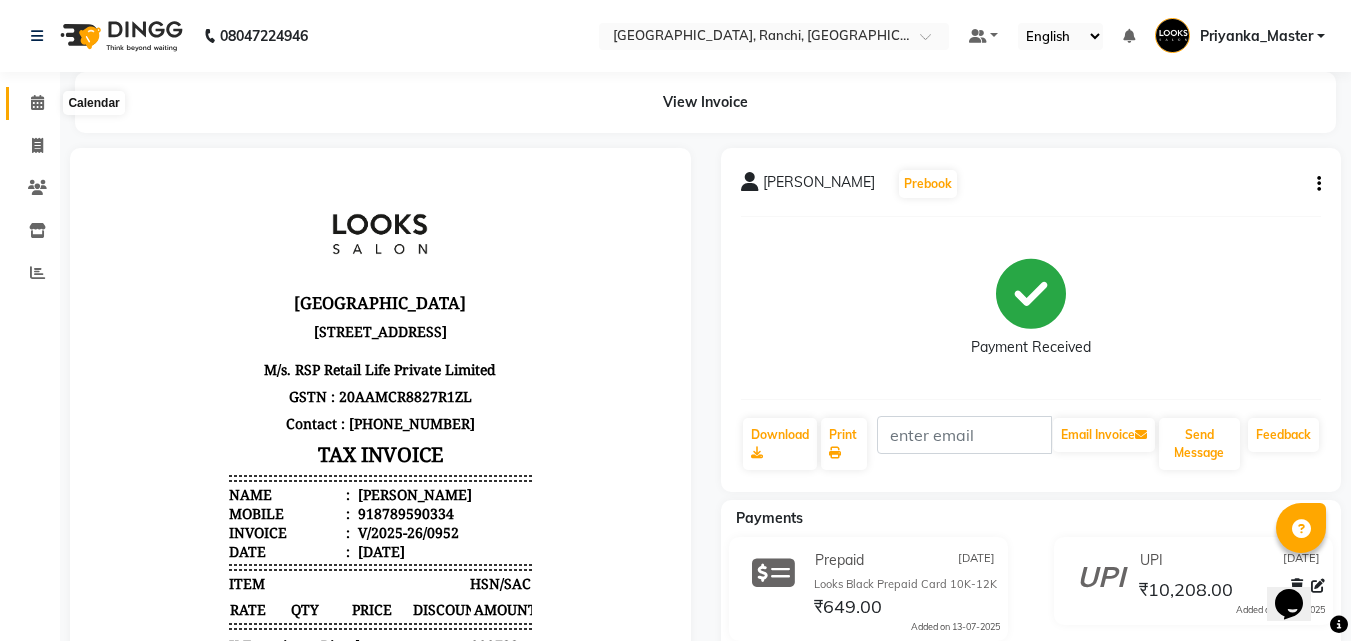 click 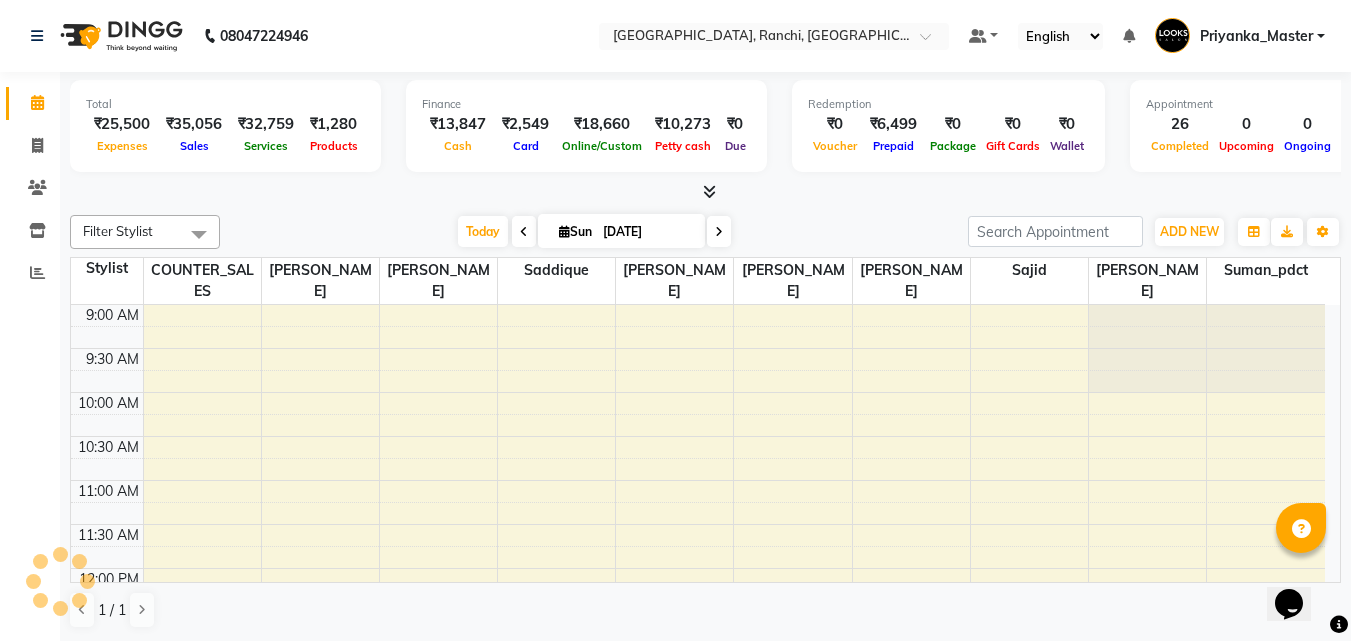 scroll, scrollTop: 0, scrollLeft: 0, axis: both 